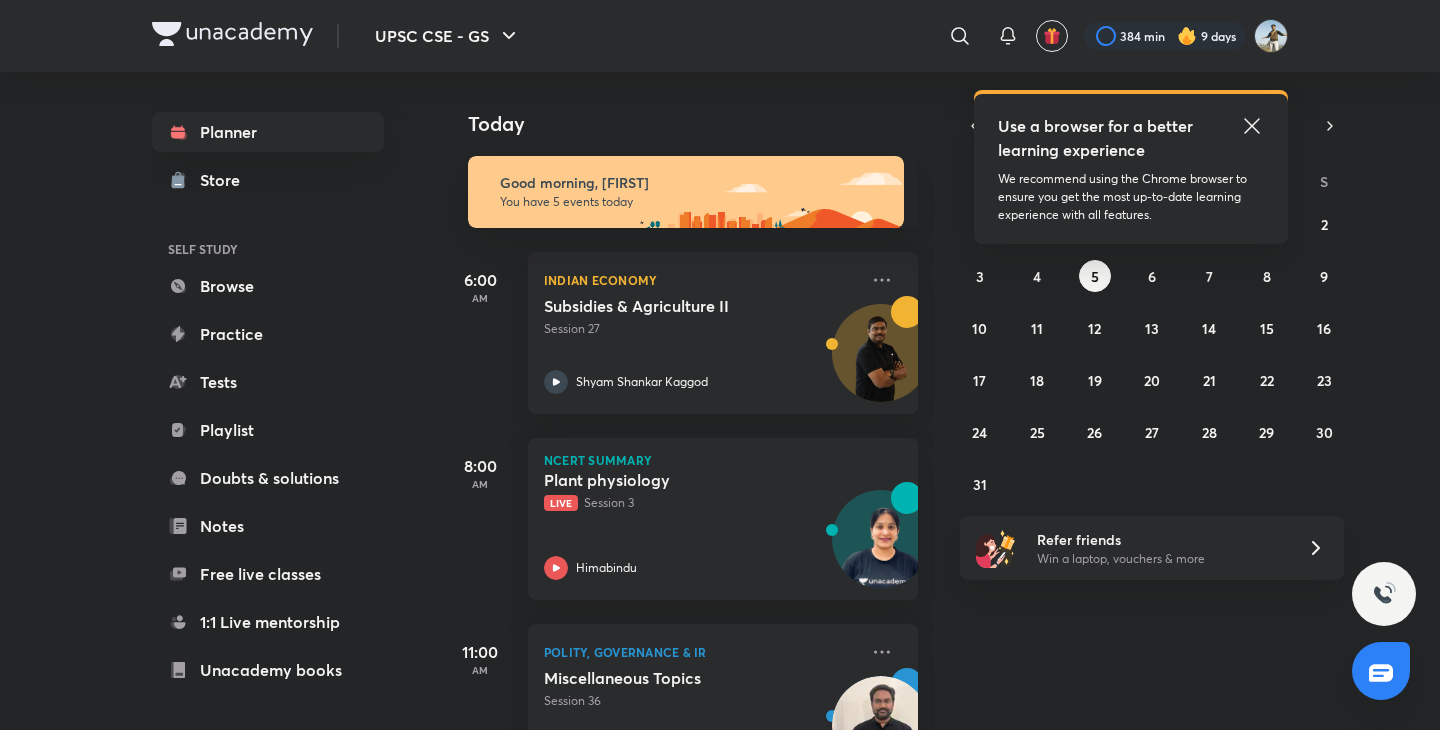 scroll, scrollTop: 0, scrollLeft: 0, axis: both 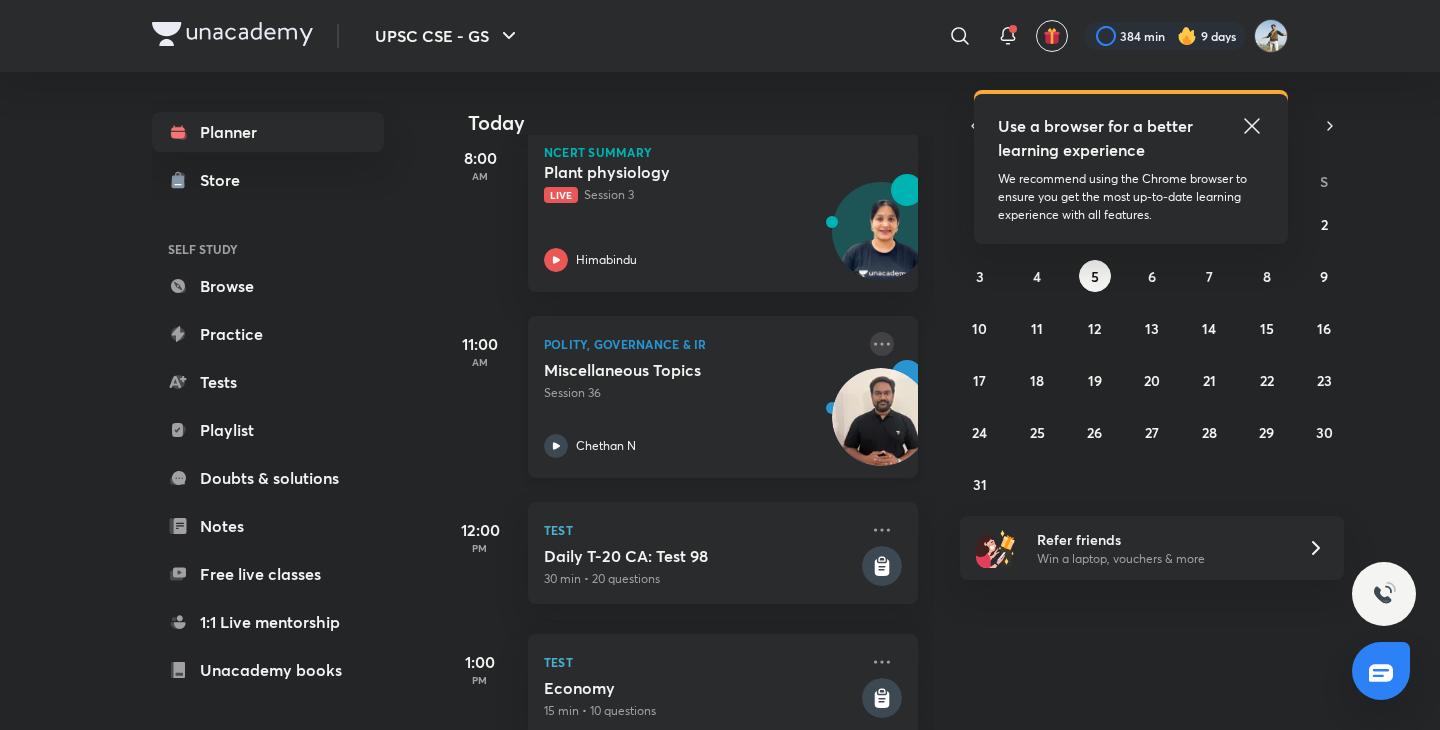click 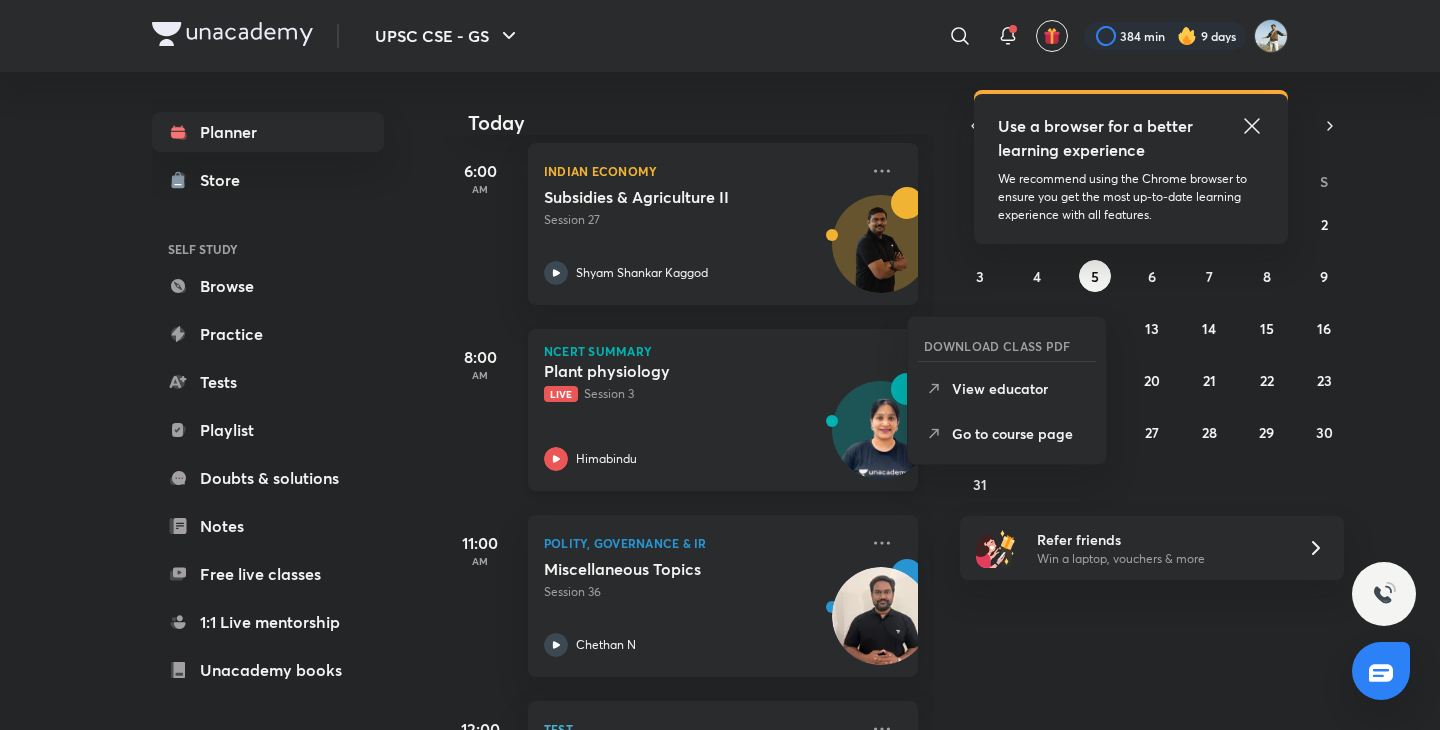 scroll, scrollTop: 292, scrollLeft: 0, axis: vertical 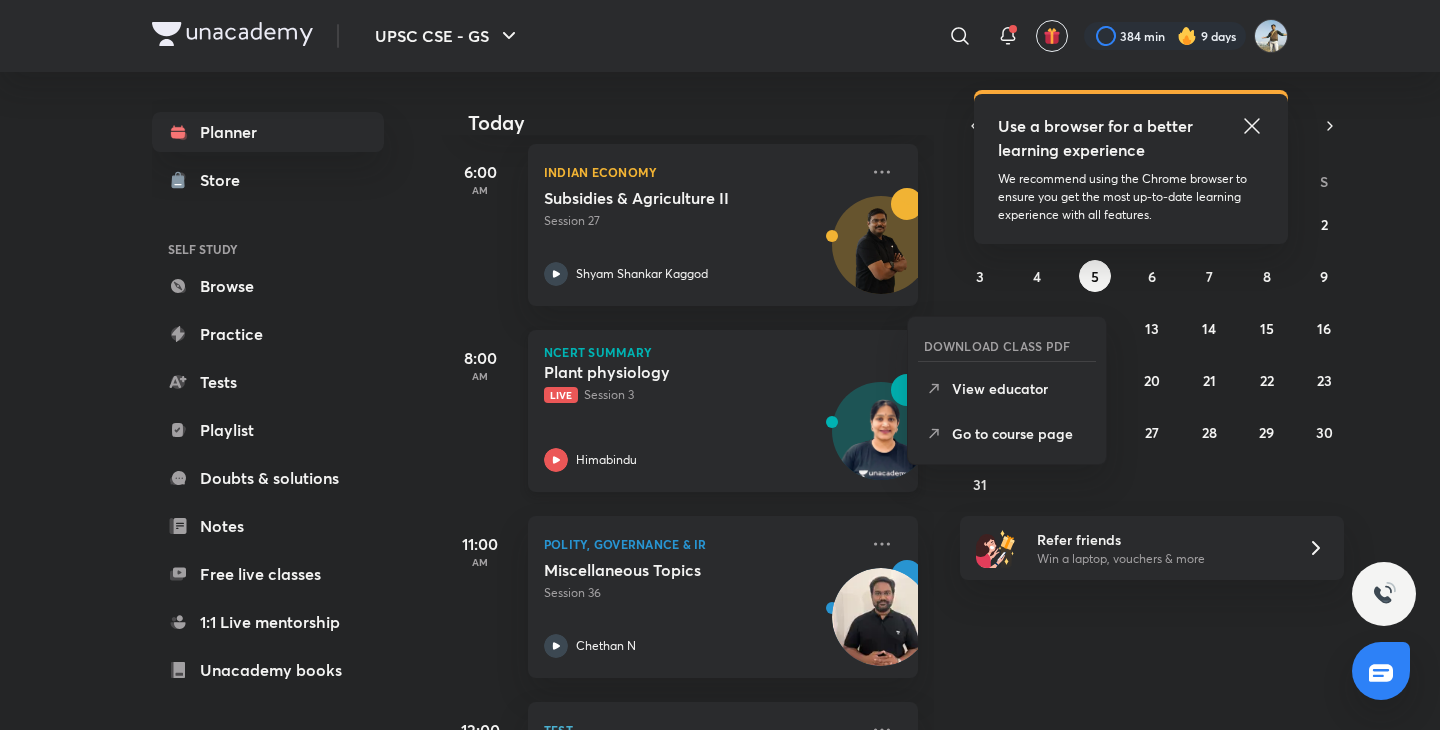 click on "Plant physiology Live Session 3 Himabindu" at bounding box center [701, 417] 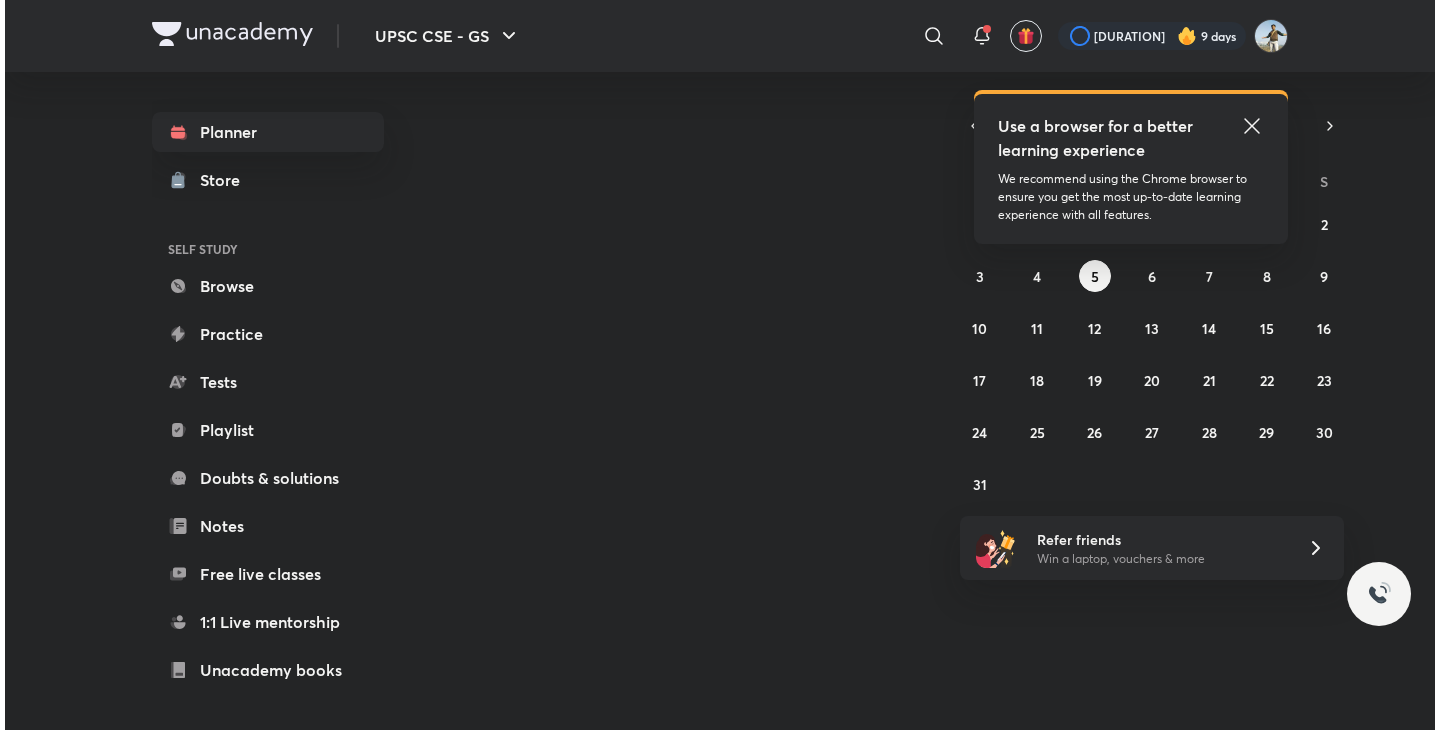 scroll, scrollTop: 0, scrollLeft: 0, axis: both 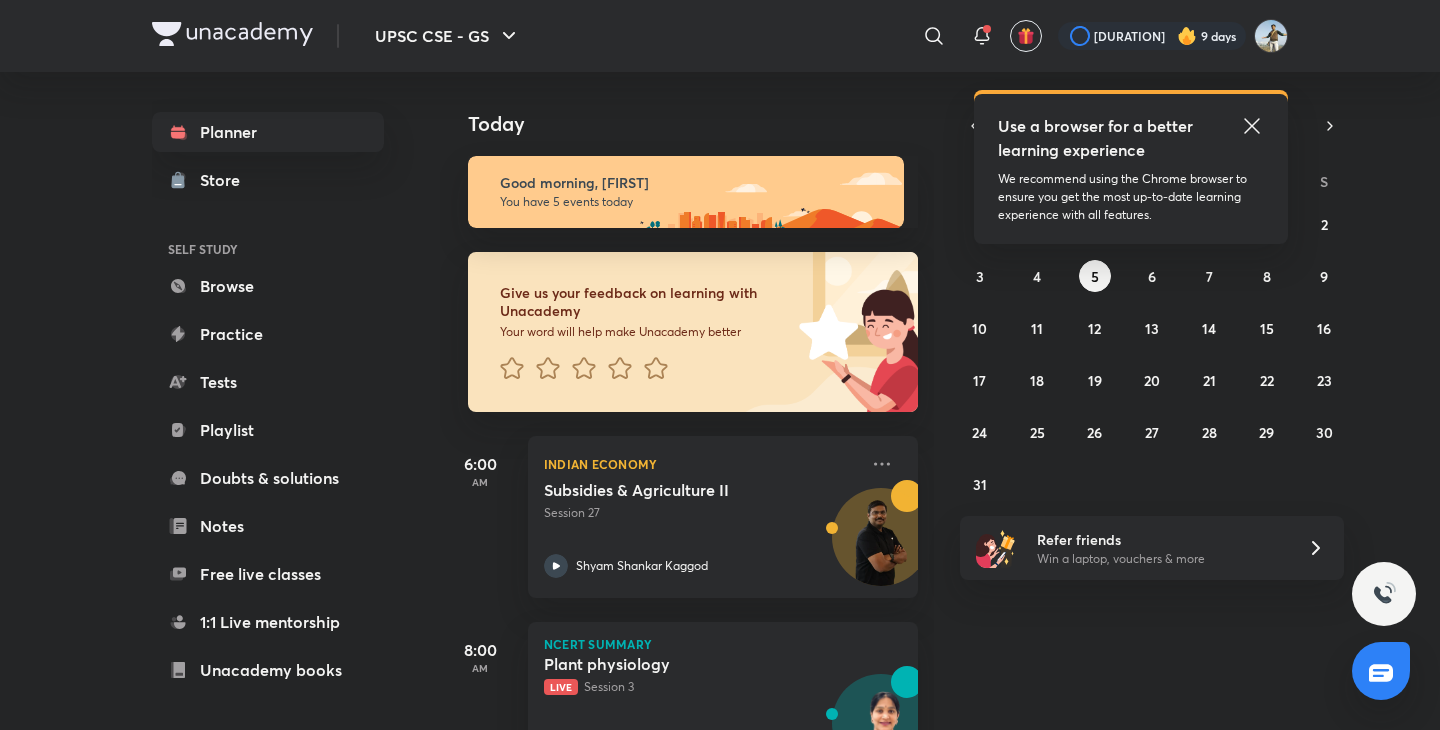 click 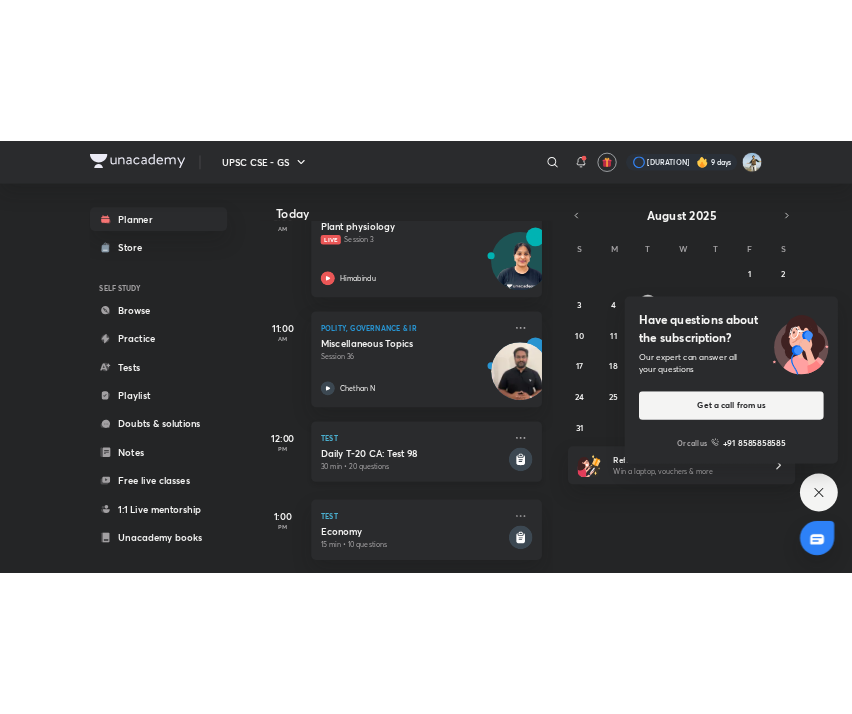 scroll, scrollTop: 395, scrollLeft: 2, axis: both 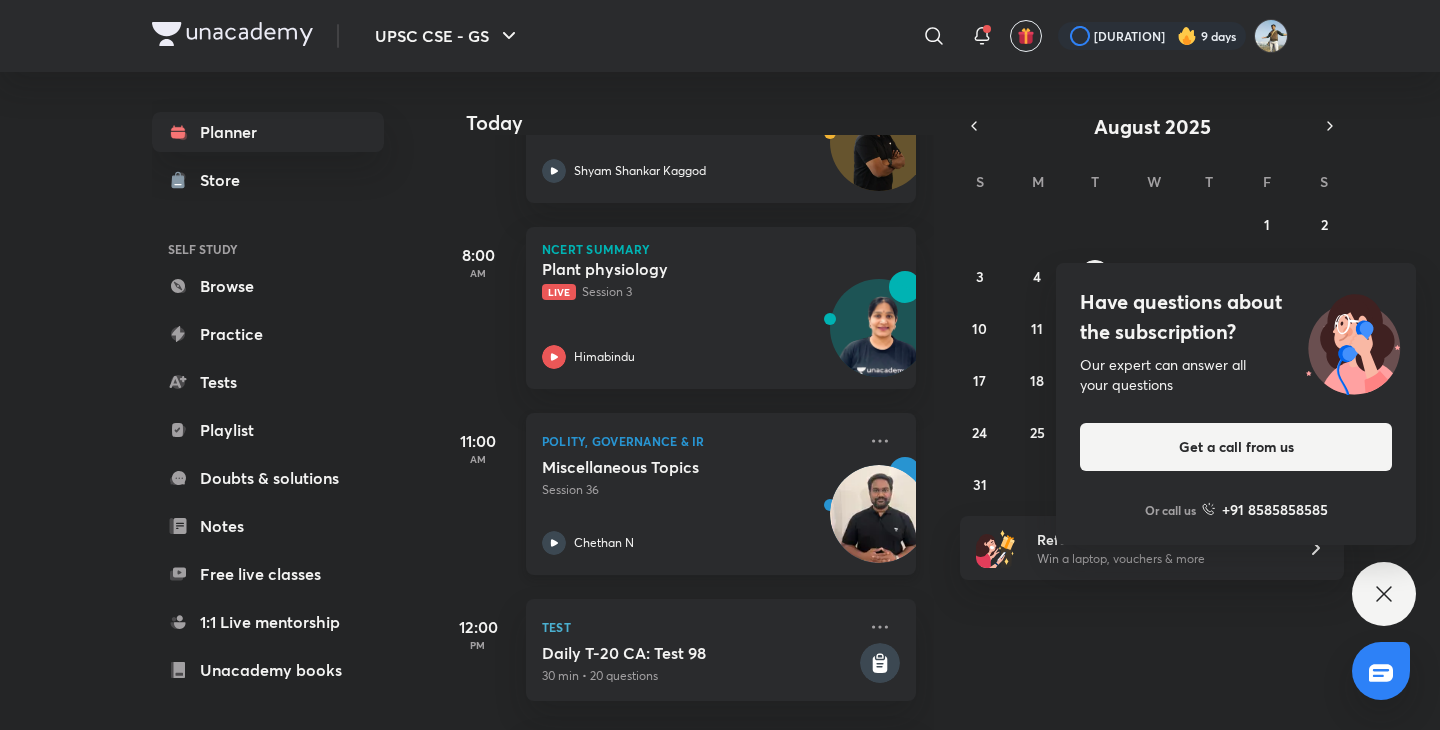 click on "Miscellaneous Topics Session 36 [LAST]" at bounding box center [699, 506] 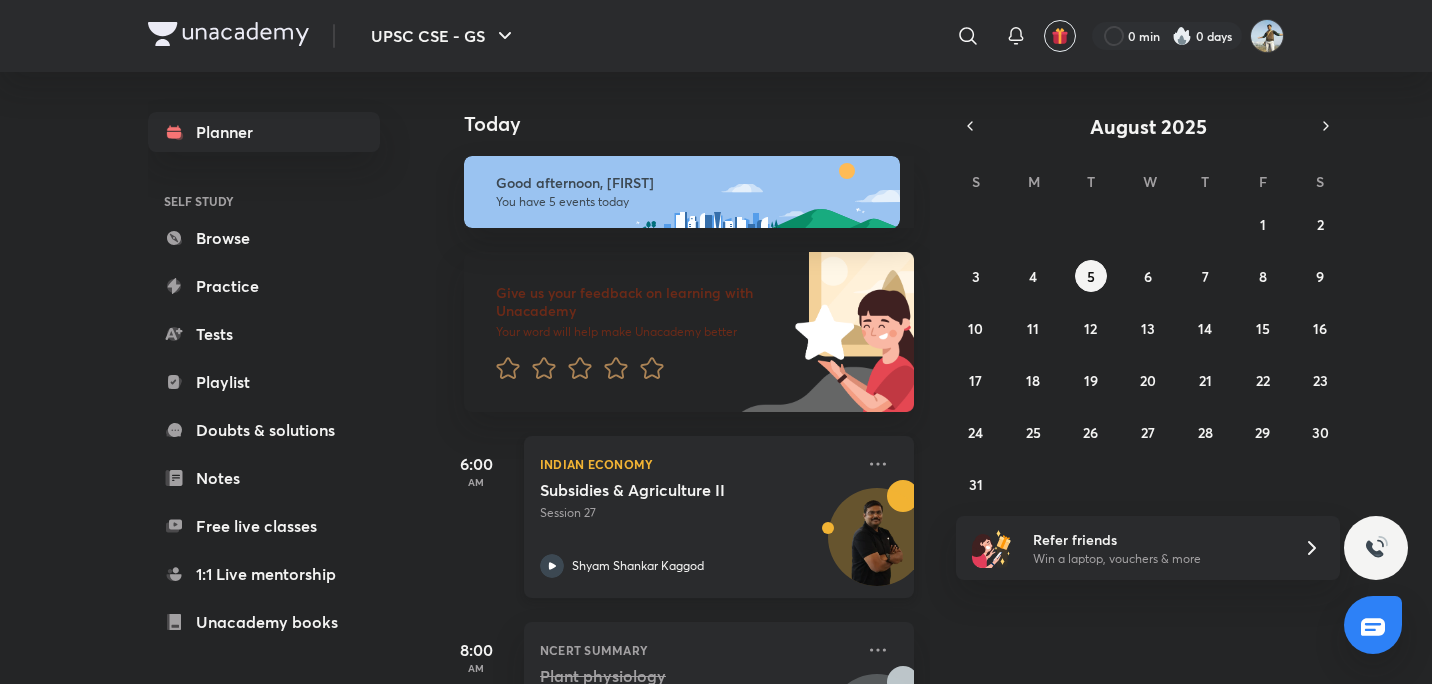 scroll, scrollTop: 0, scrollLeft: 0, axis: both 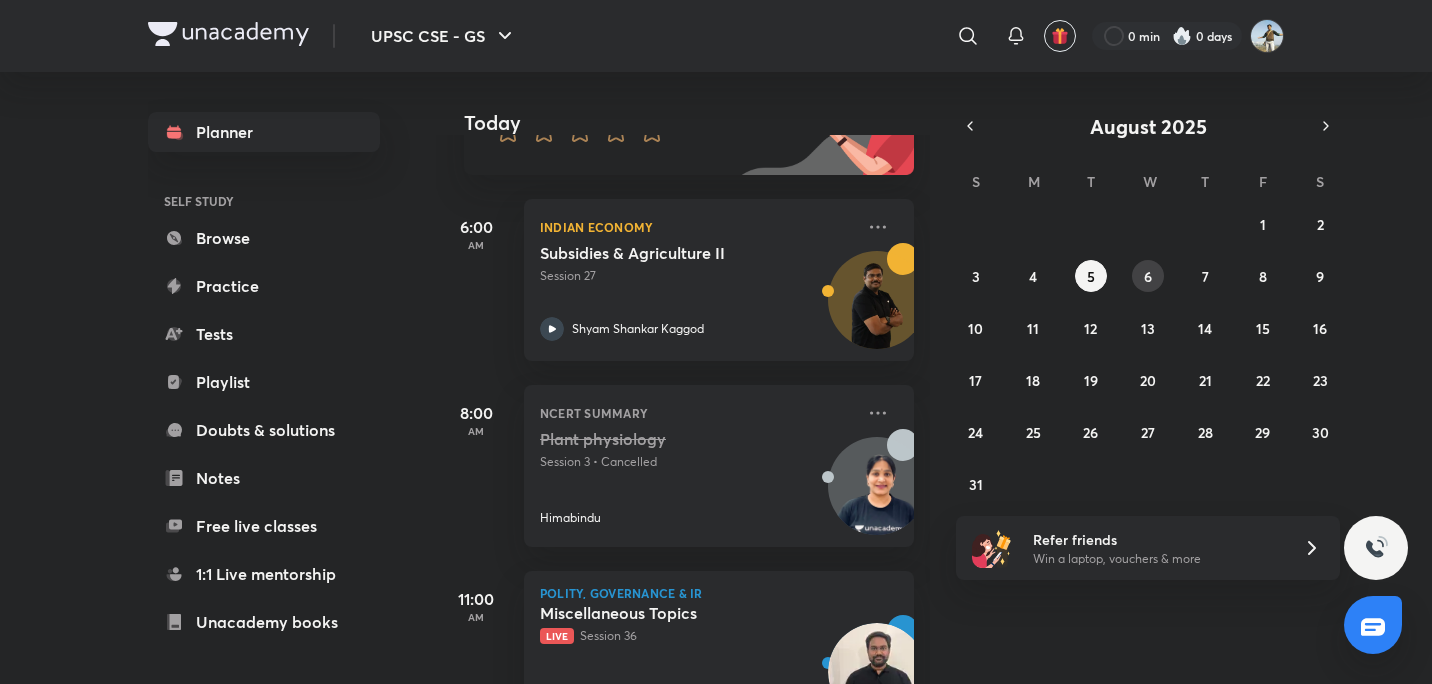 click on "6" at bounding box center (1148, 276) 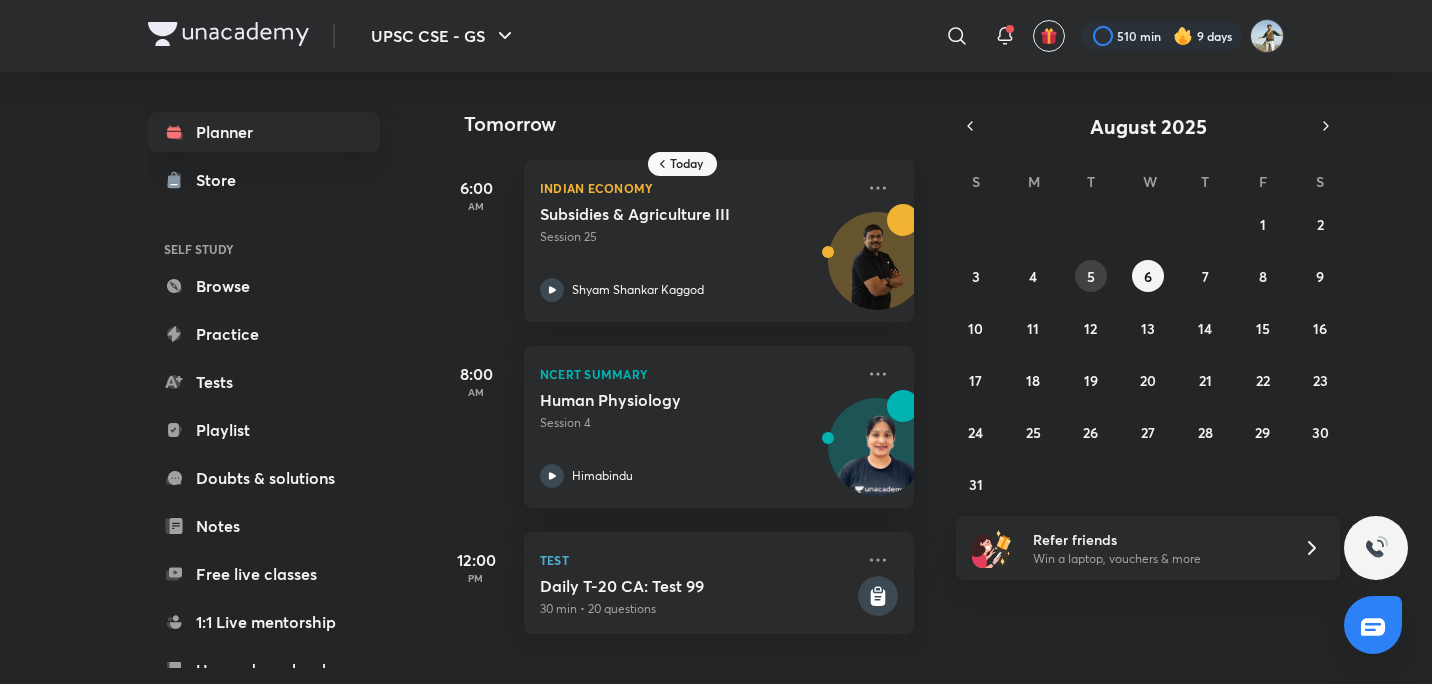click on "5" at bounding box center (1091, 276) 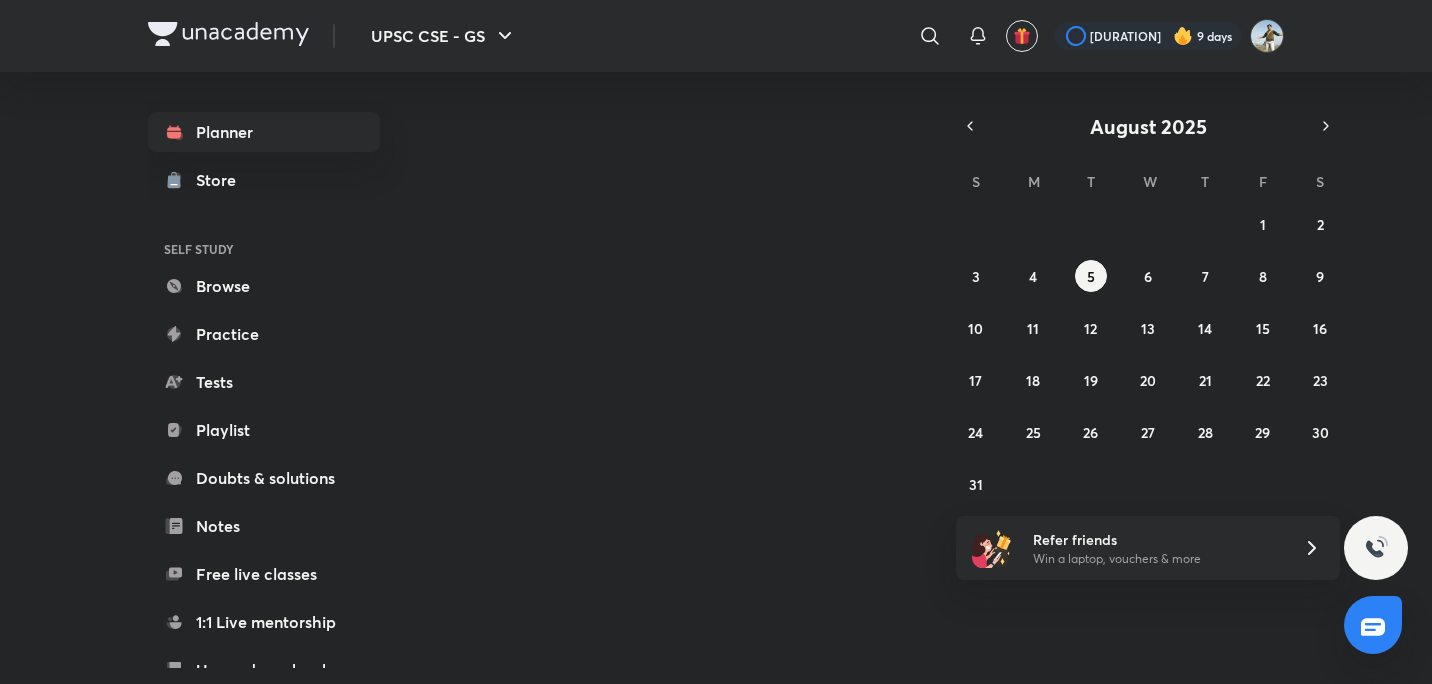 scroll, scrollTop: 0, scrollLeft: 0, axis: both 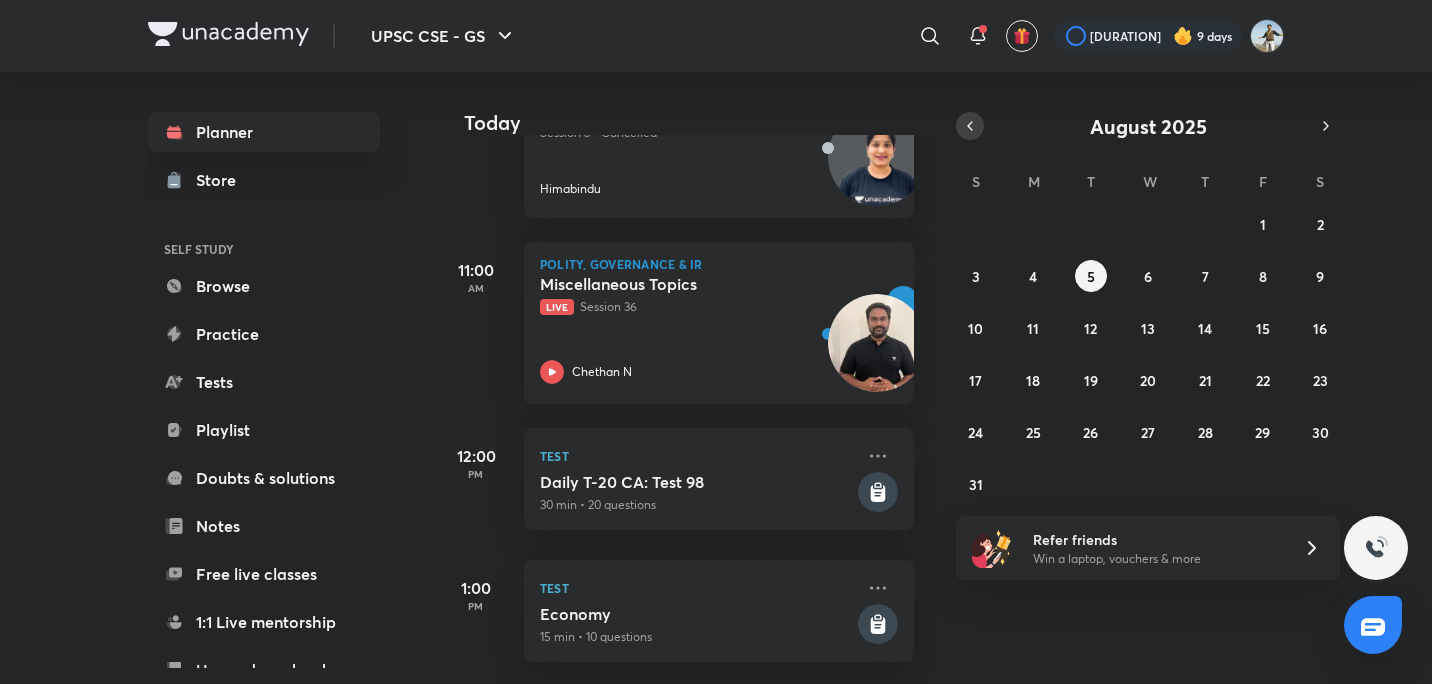 click 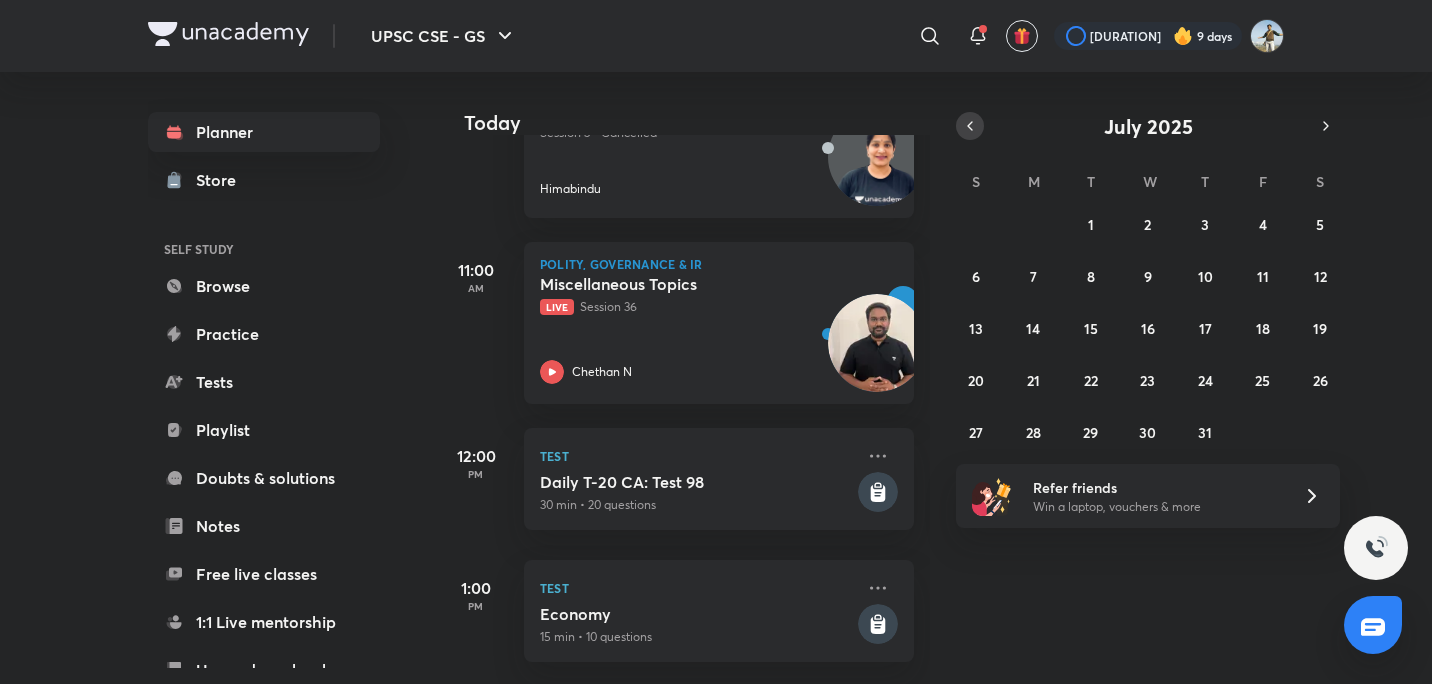 click 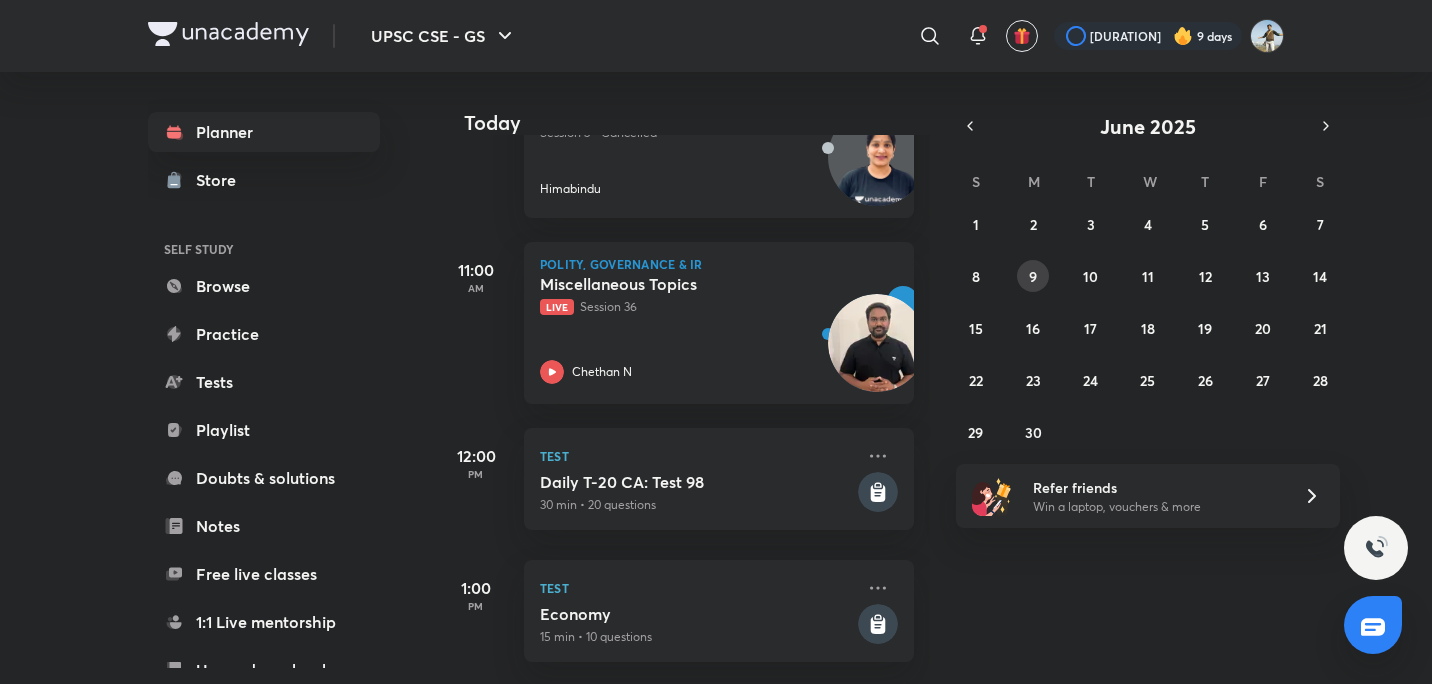 click on "9" at bounding box center (1033, 276) 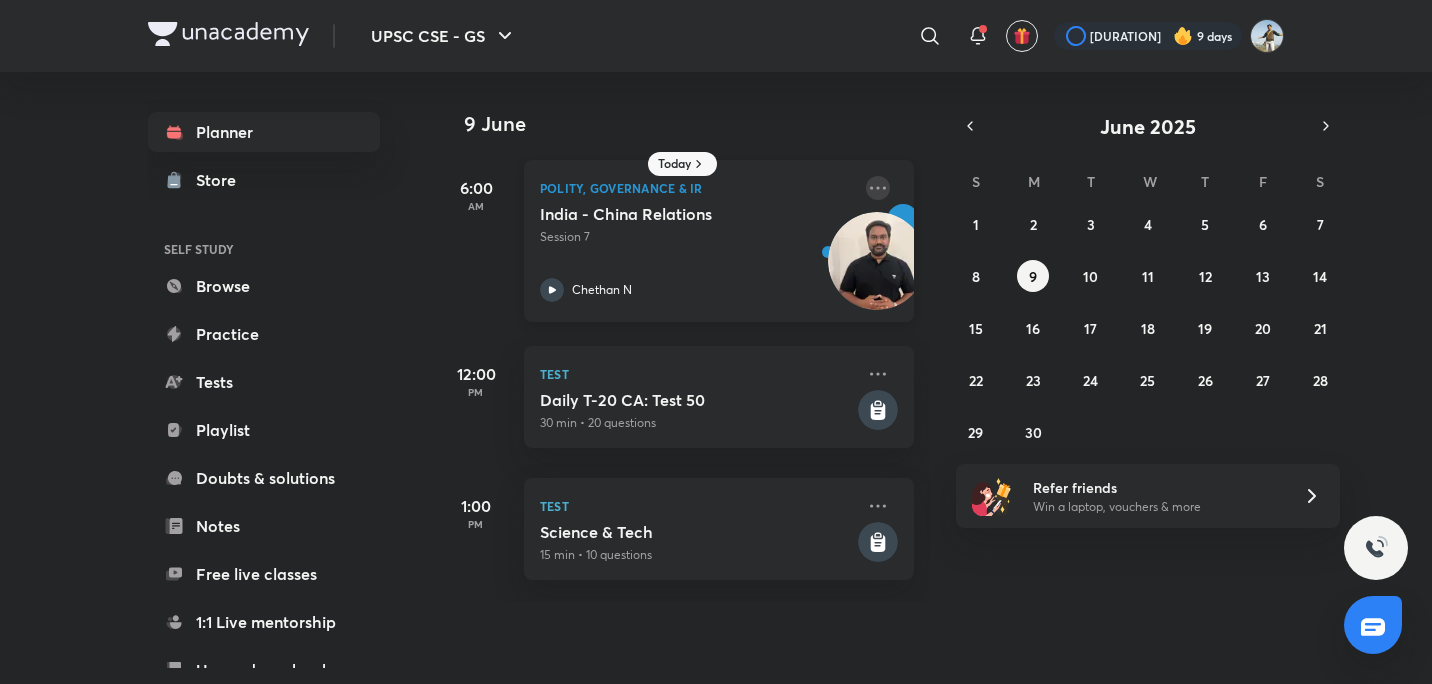 click 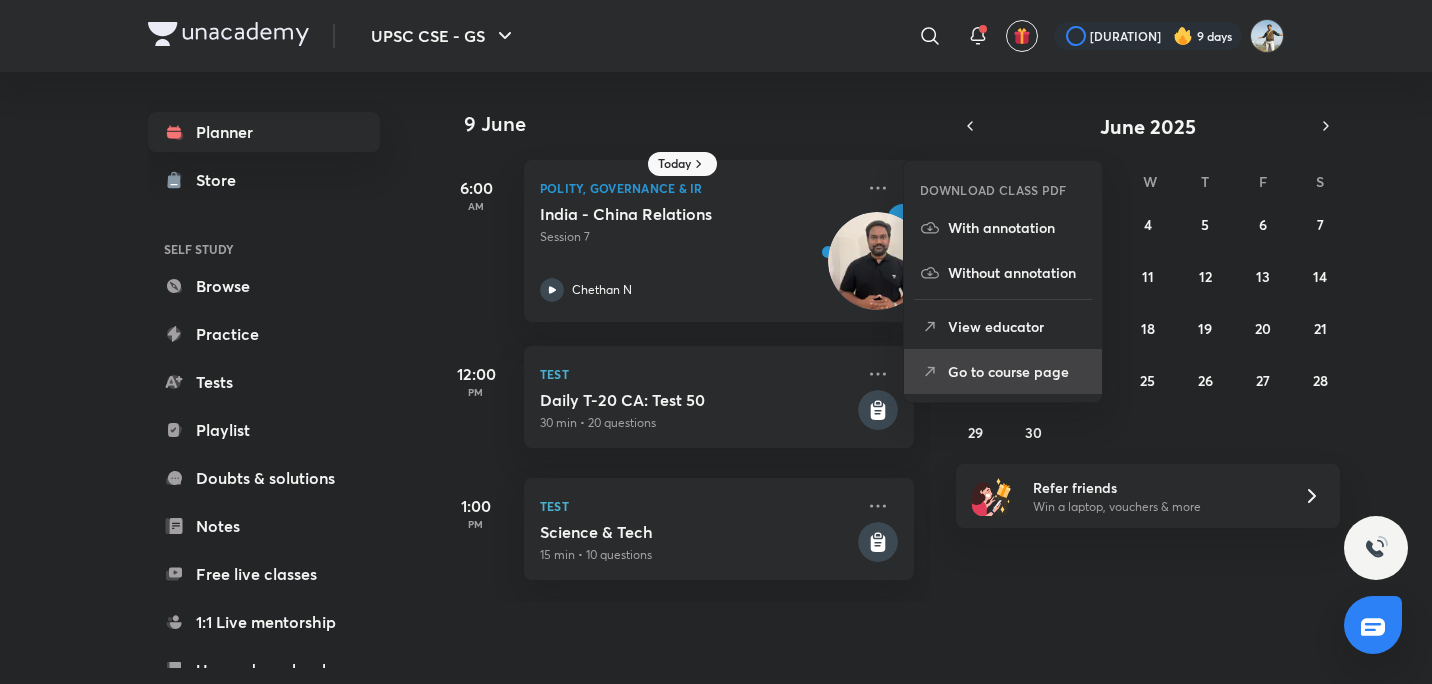 click on "Go to course page" at bounding box center [1017, 371] 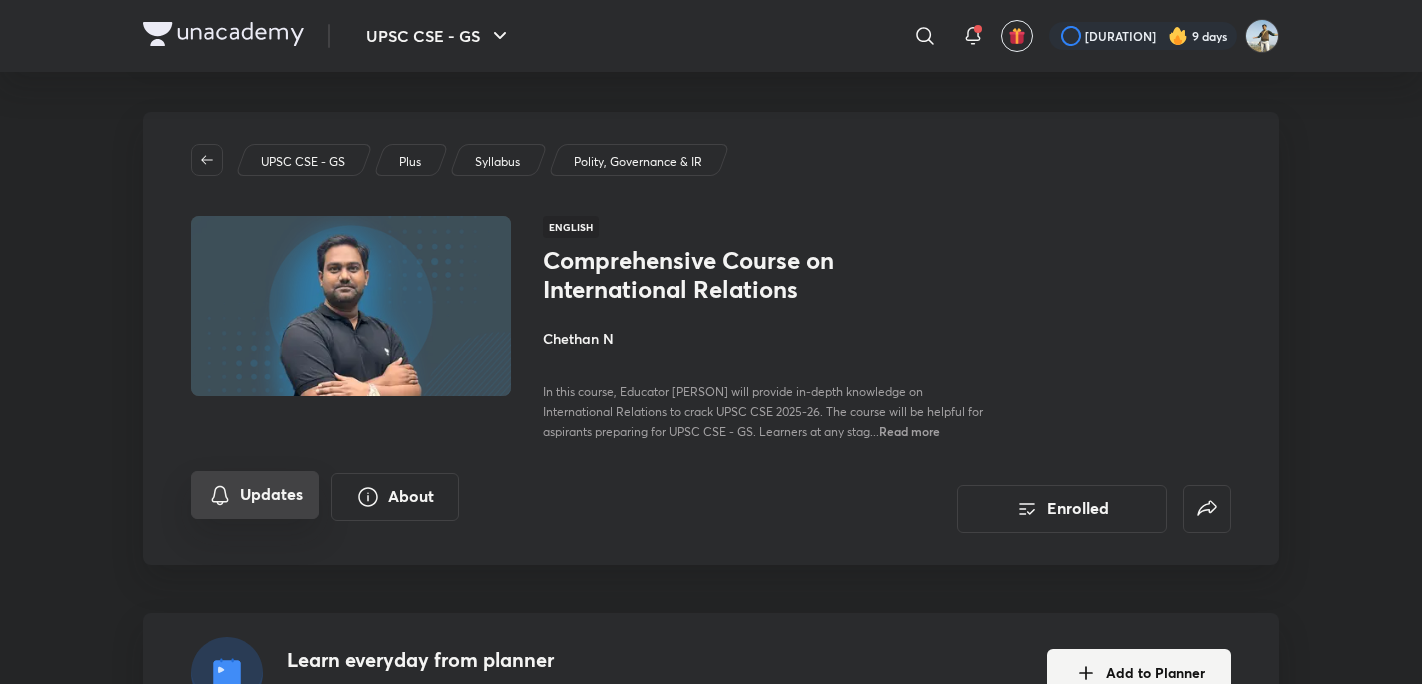 click on "Updates" at bounding box center (255, 495) 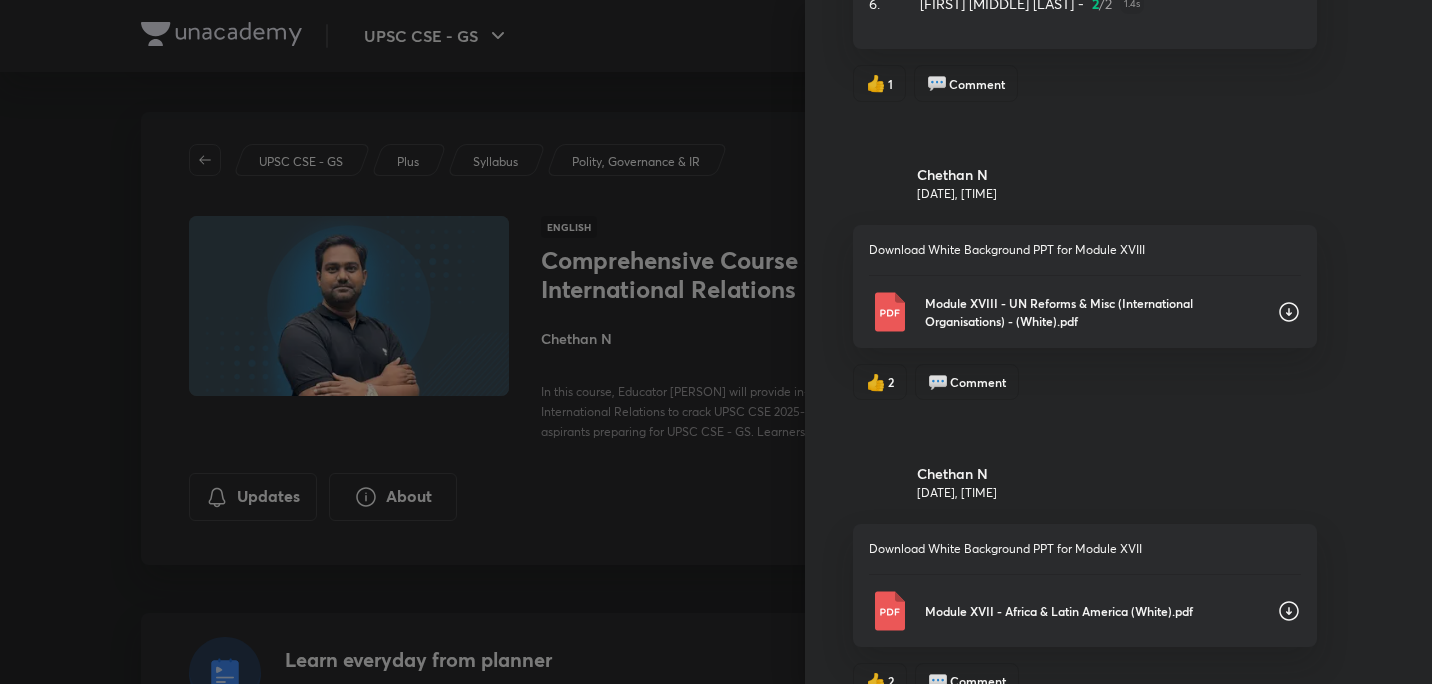 scroll, scrollTop: 1313, scrollLeft: 0, axis: vertical 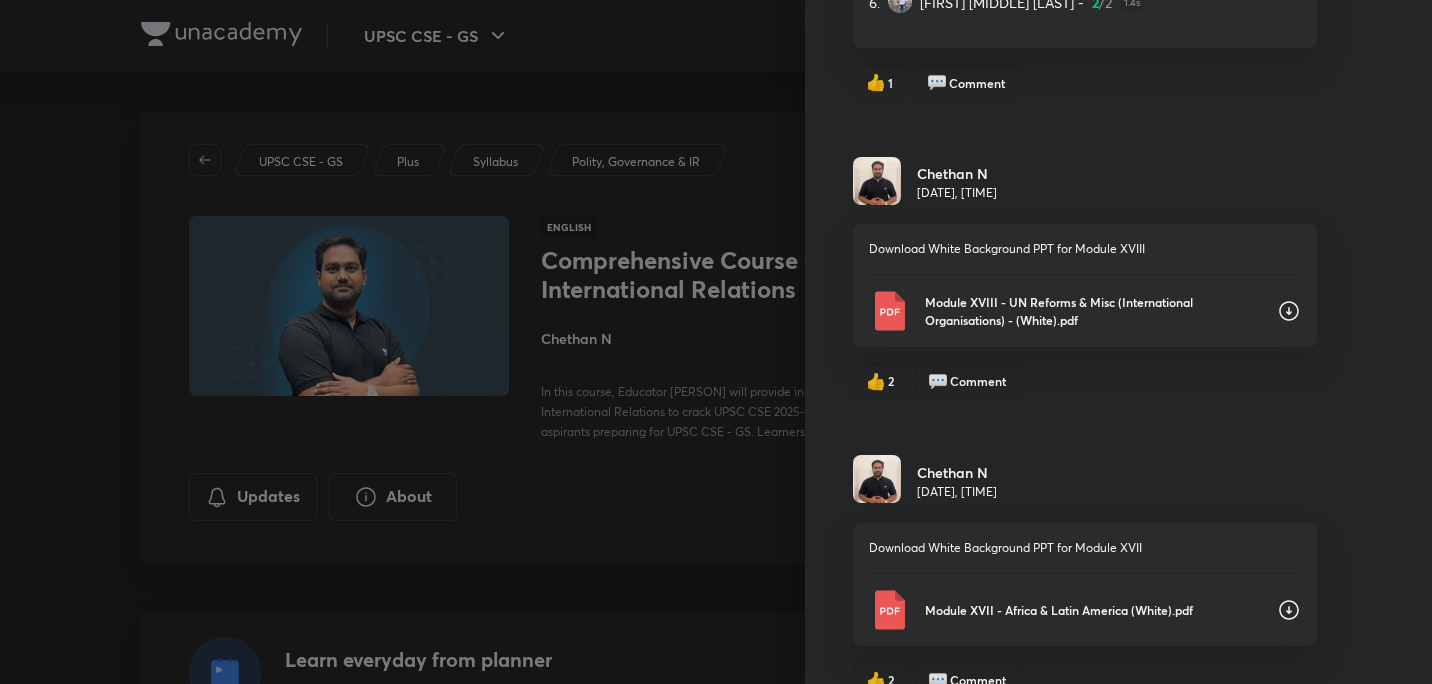 click on "Module XVIII - UN Reforms & Misc (International Organisations) - (White).pdf" at bounding box center (1085, 311) 